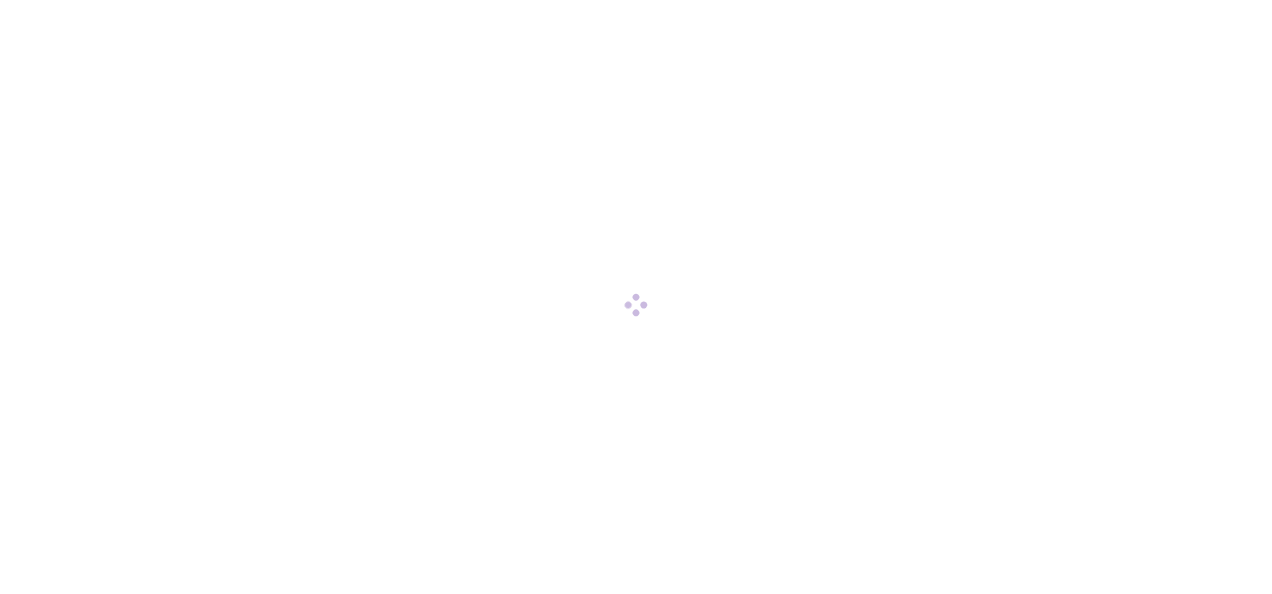 scroll, scrollTop: 0, scrollLeft: 0, axis: both 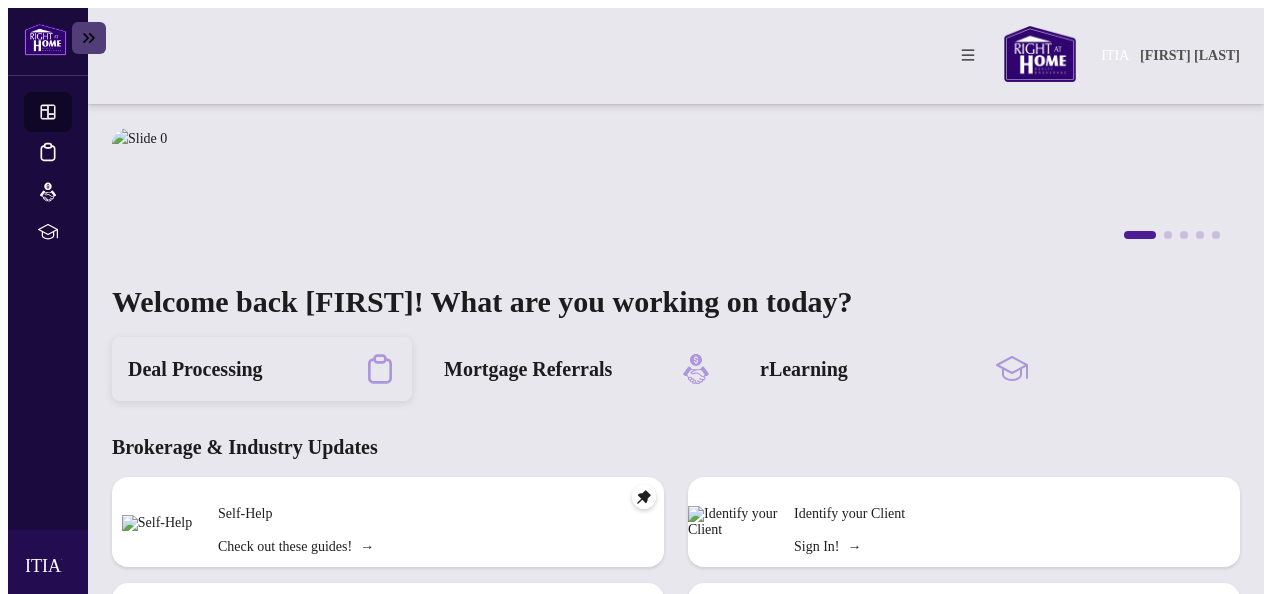 click on "Deal Processing" at bounding box center [195, 369] 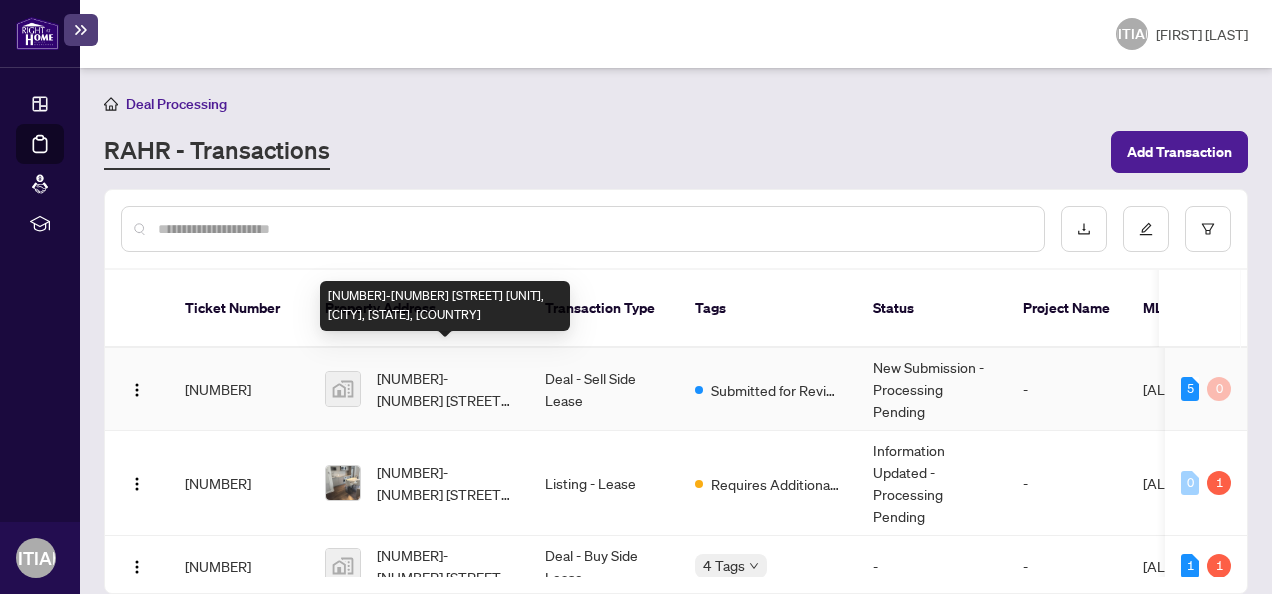 click on "[NUMBER]-[NUMBER] [STREET] [UNIT], [CITY], [STATE], [COUNTRY]" at bounding box center (445, 389) 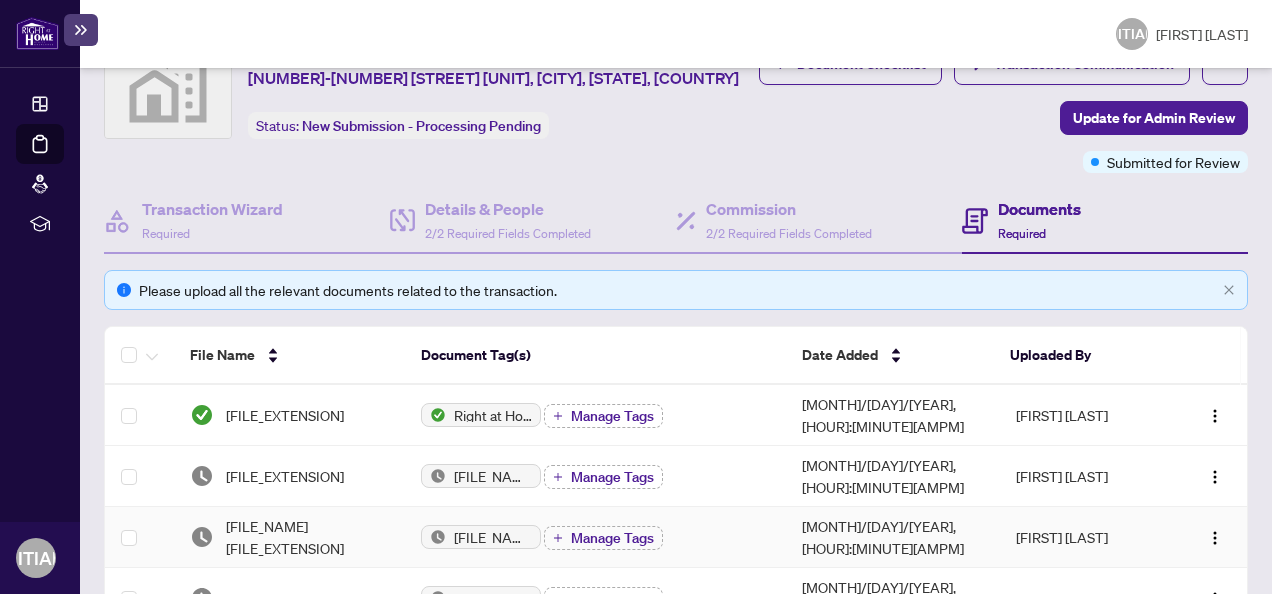 scroll, scrollTop: 0, scrollLeft: 0, axis: both 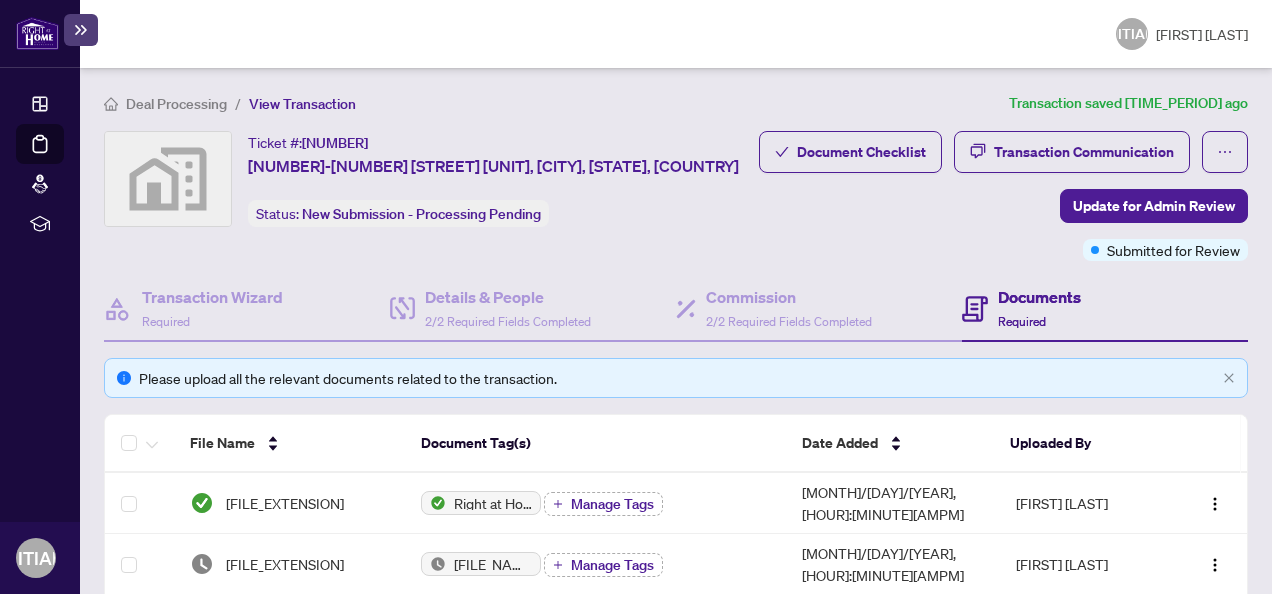 click on "Documents" at bounding box center (1039, 297) 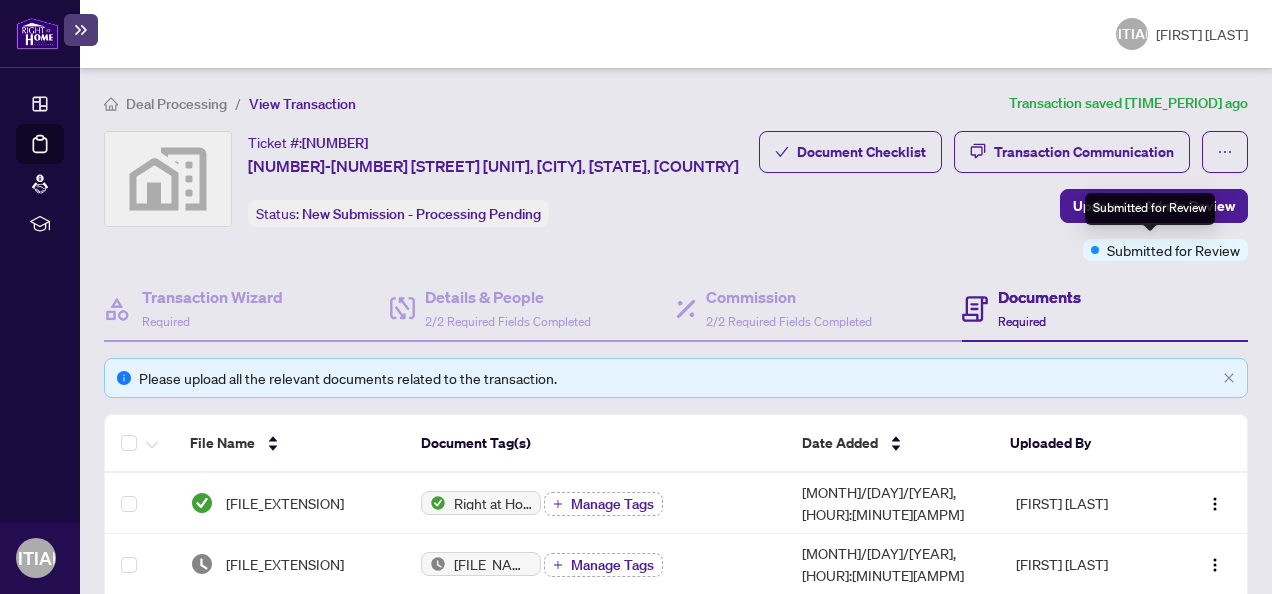 click on "Submitted for Review" at bounding box center (1150, 209) 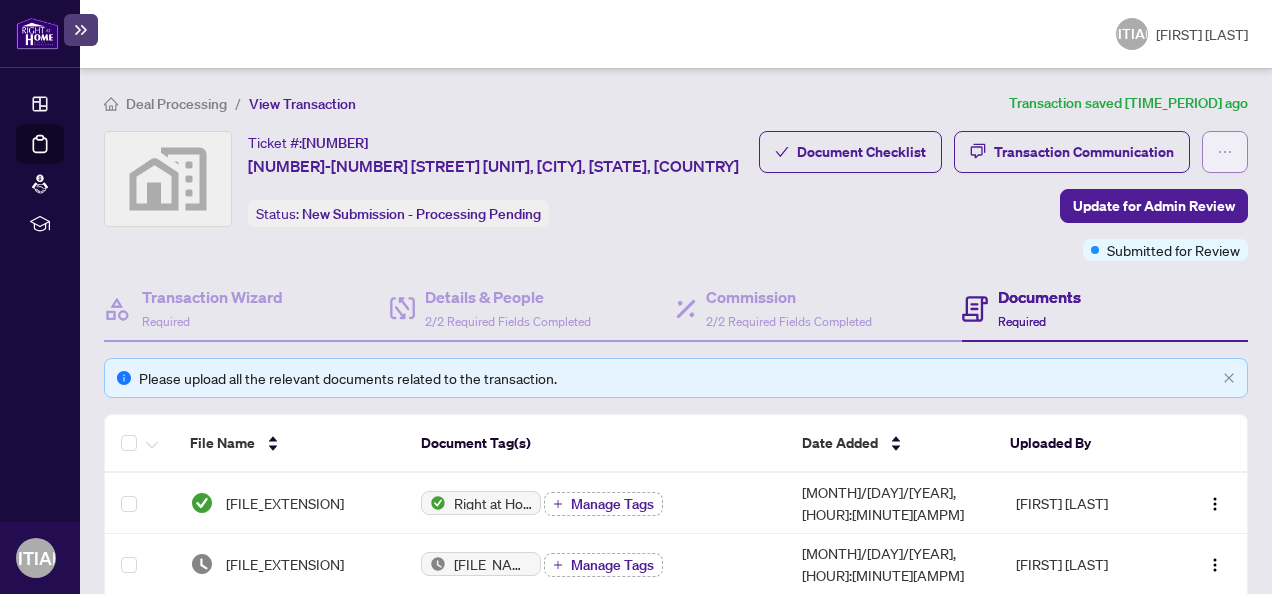 click at bounding box center (1225, 152) 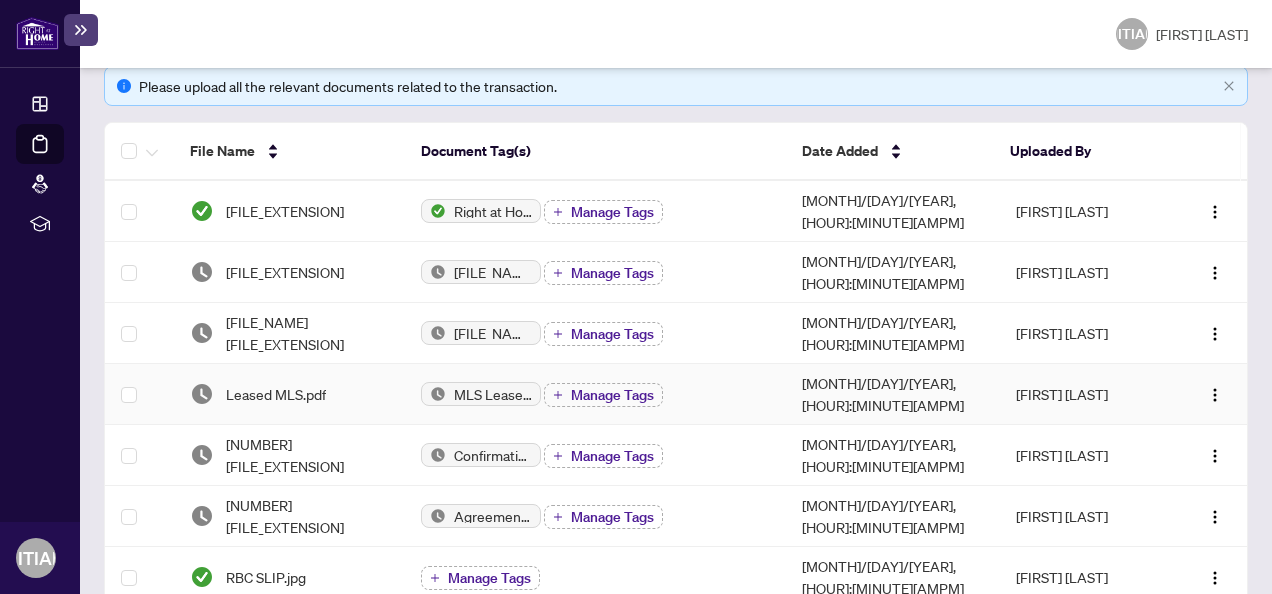 scroll, scrollTop: 600, scrollLeft: 0, axis: vertical 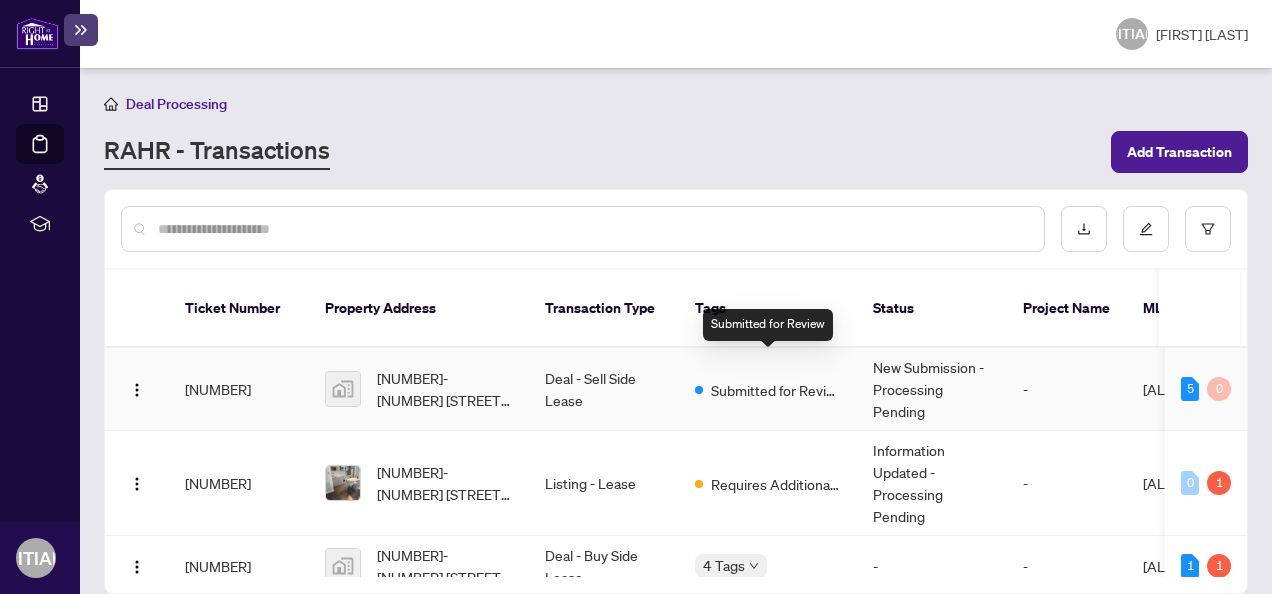 click on "Submitted for Review" at bounding box center (776, 390) 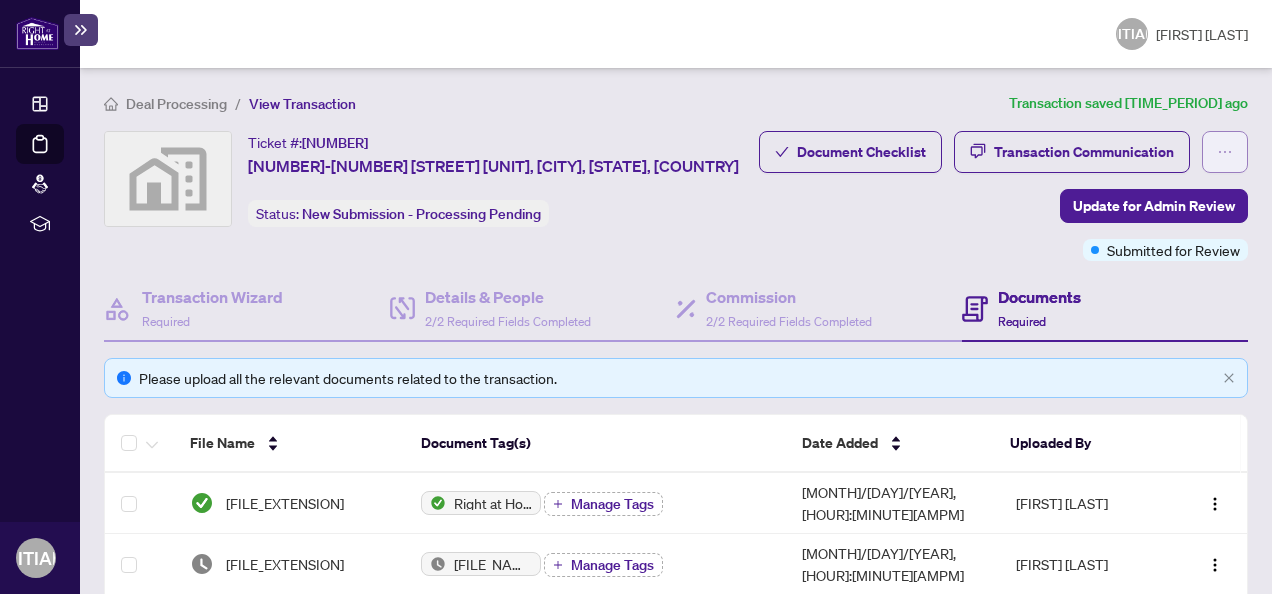 click at bounding box center [1225, 152] 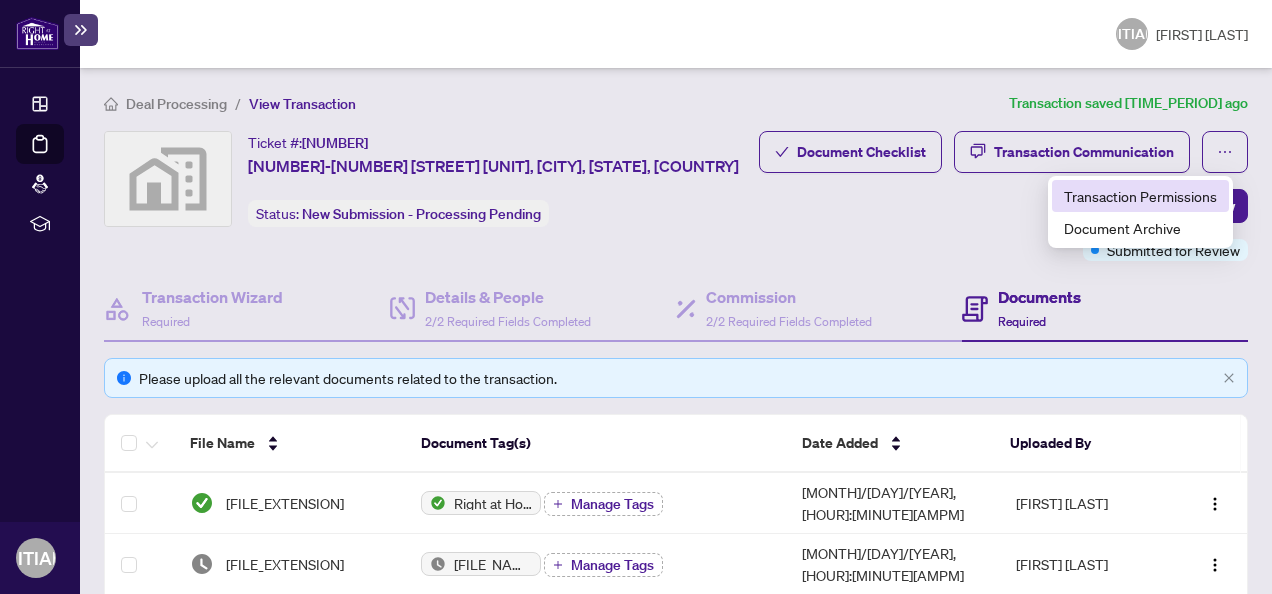 click on "Transaction Permissions" at bounding box center (1140, 196) 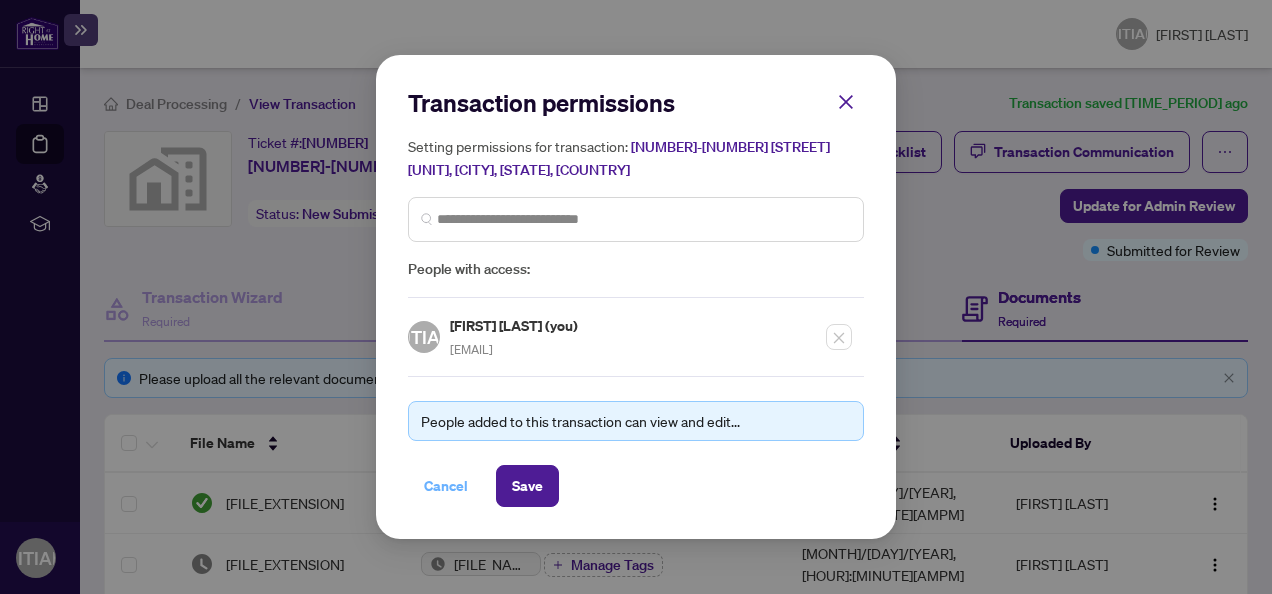 click on "Cancel" at bounding box center (446, 486) 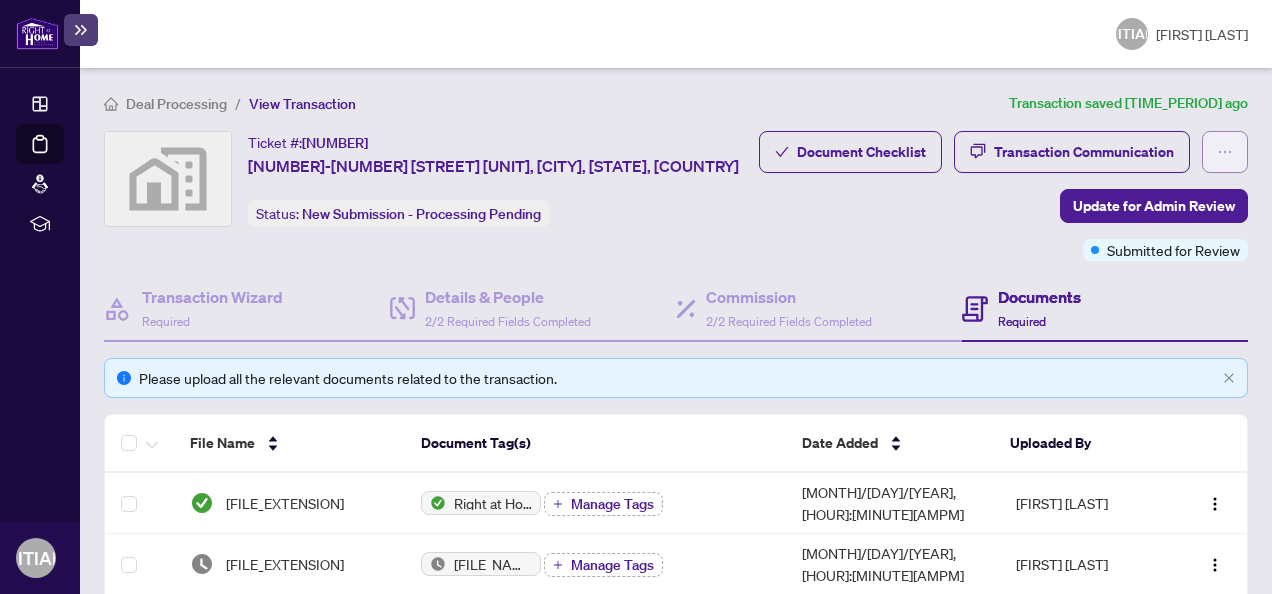 click at bounding box center [1225, 152] 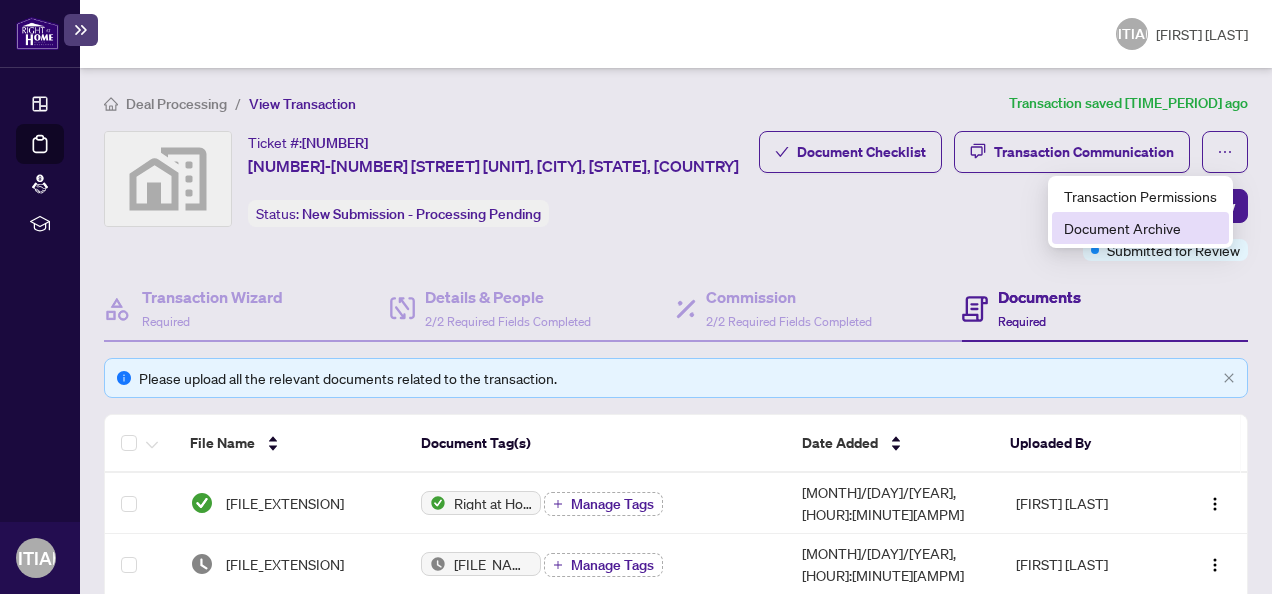 click on "Document Archive" at bounding box center [1140, 228] 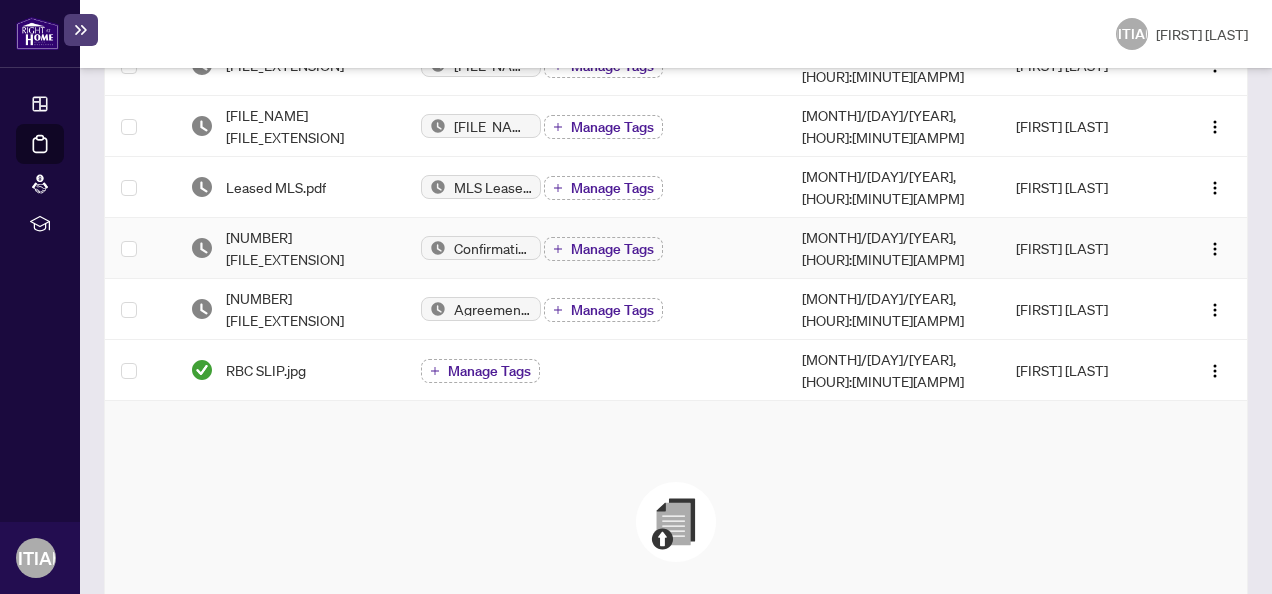 scroll, scrollTop: 500, scrollLeft: 0, axis: vertical 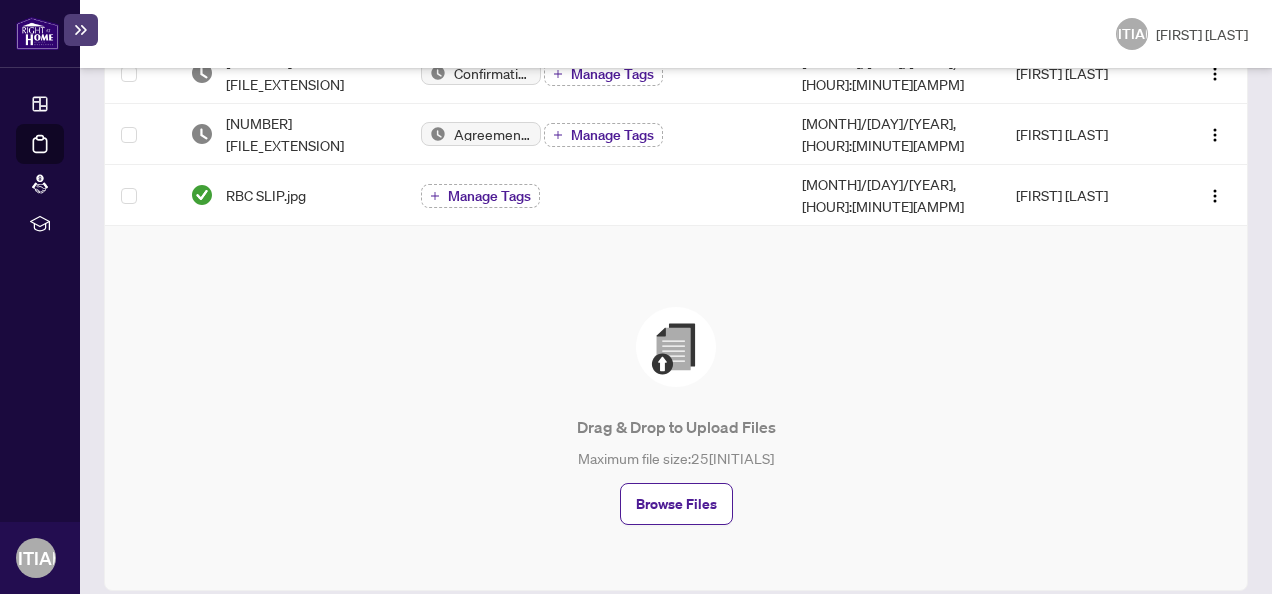 click on "Previous Tab" at bounding box center (161, 628) 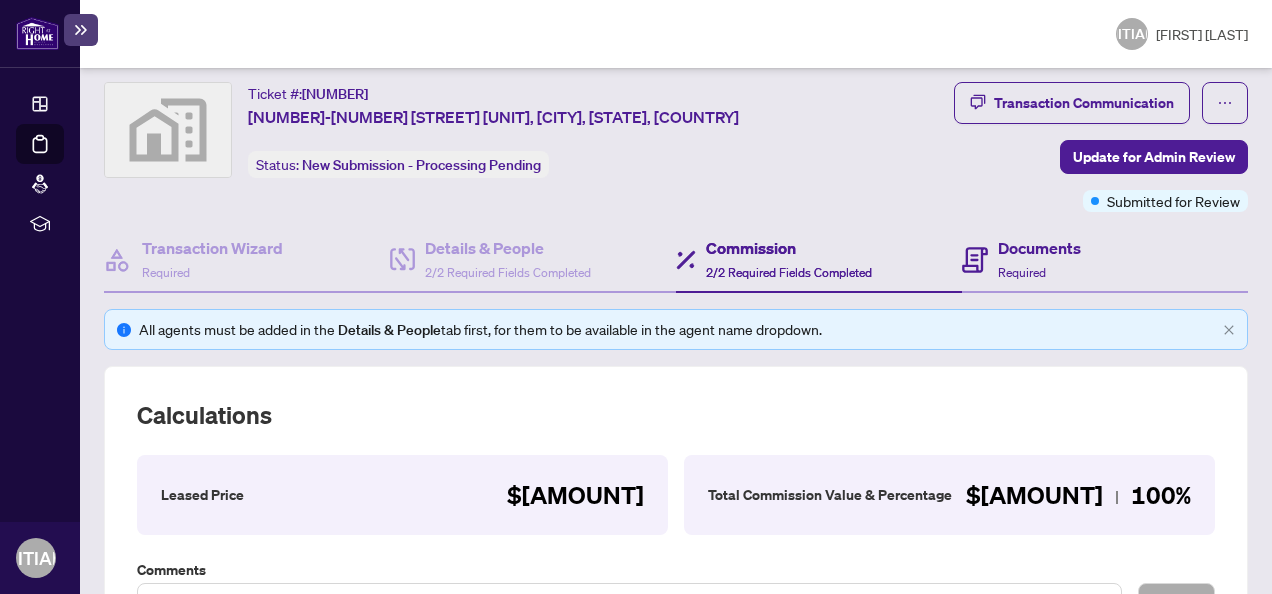 scroll, scrollTop: 0, scrollLeft: 0, axis: both 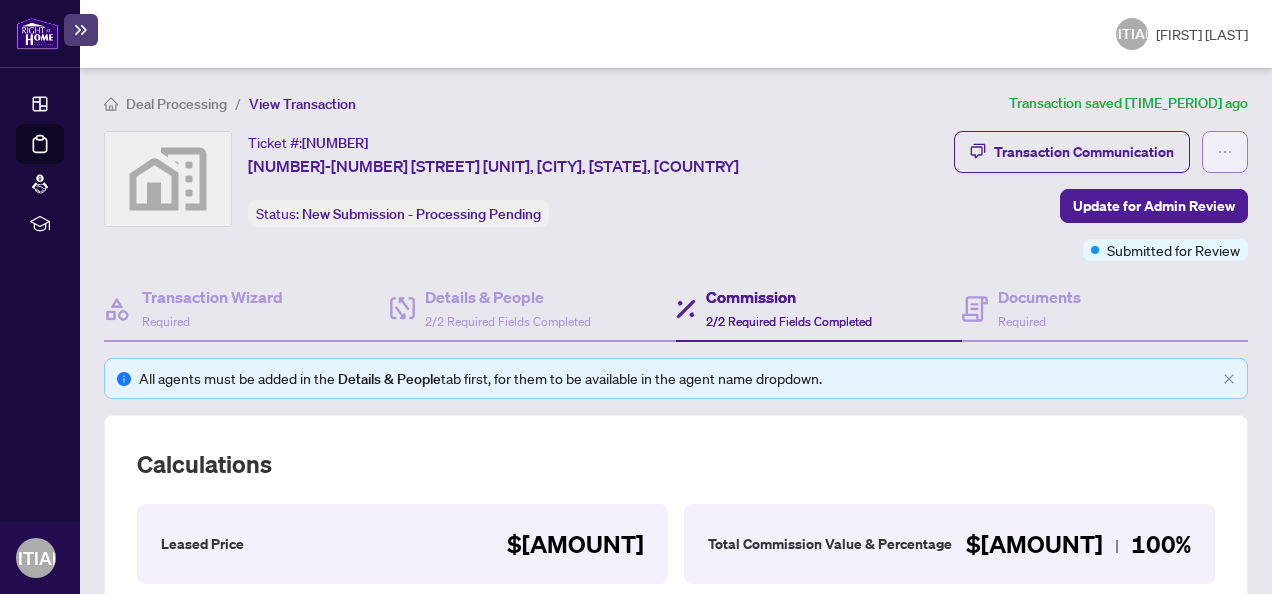 click at bounding box center [1225, 152] 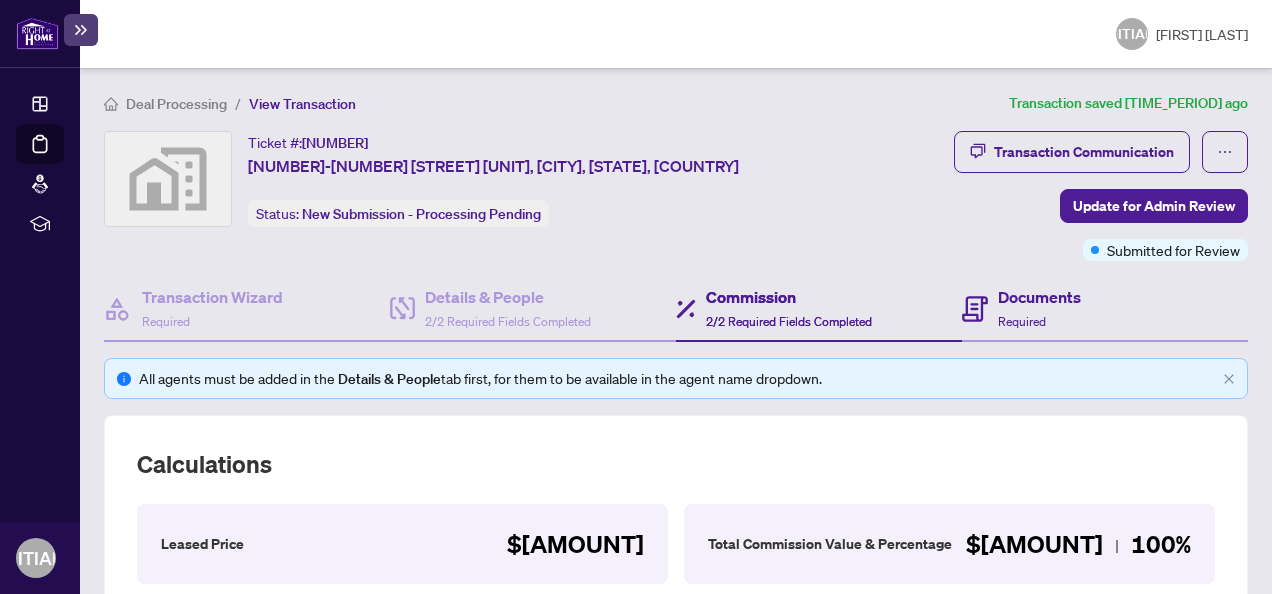 click on "Documents Required" at bounding box center (1105, 309) 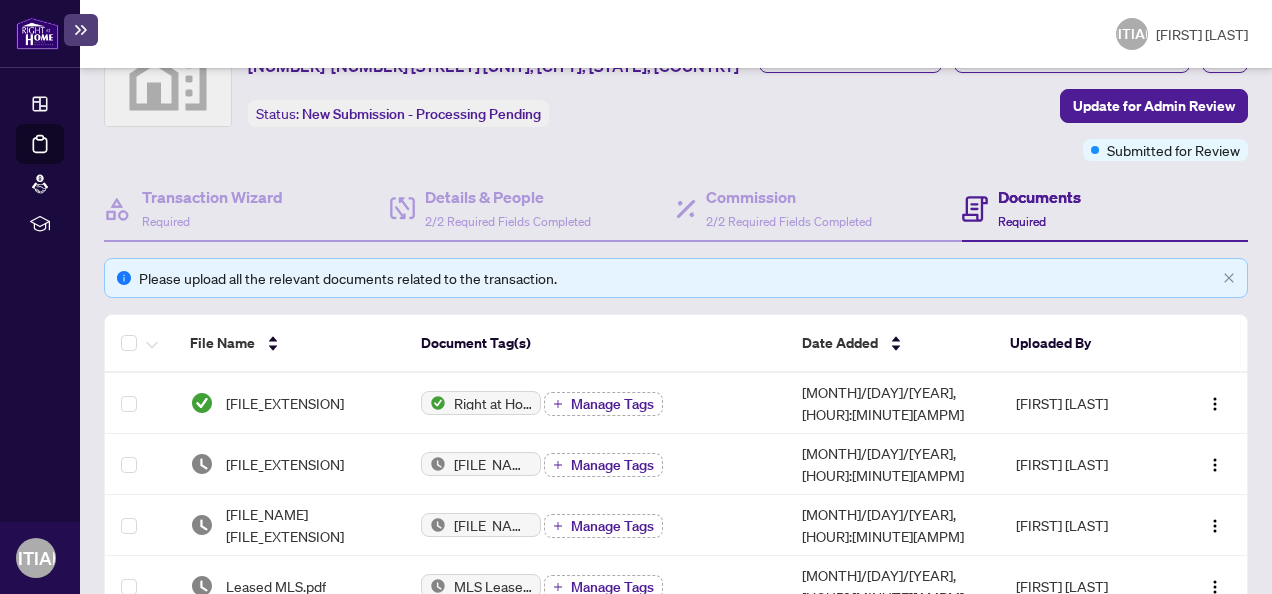 scroll, scrollTop: 200, scrollLeft: 0, axis: vertical 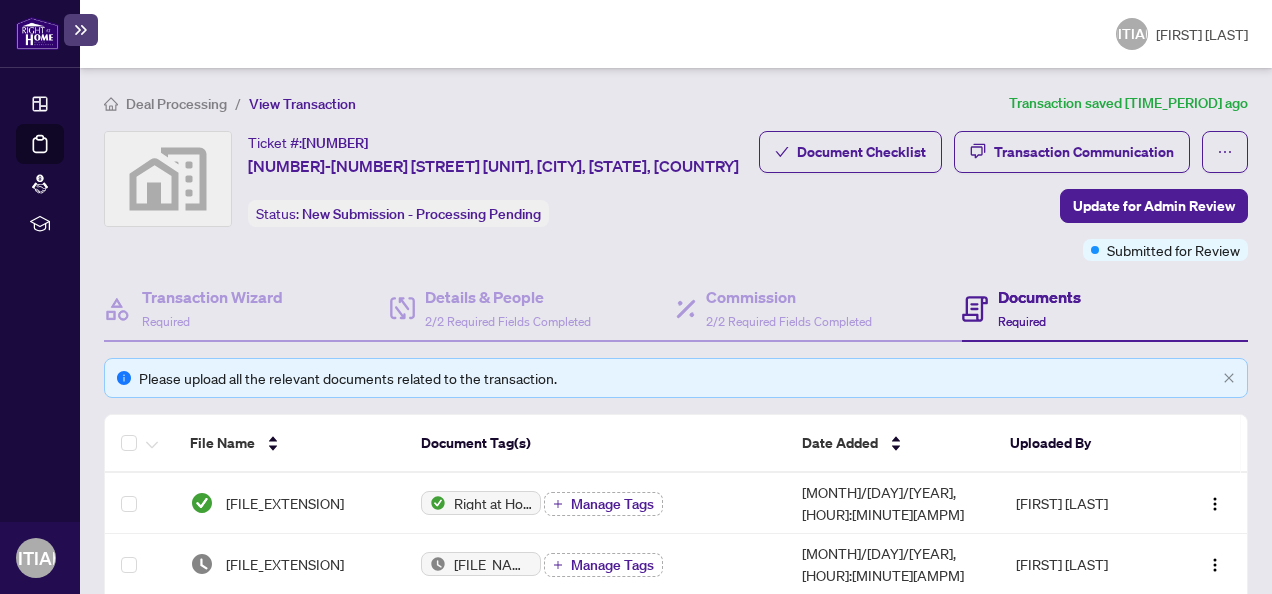 click on "Documents" at bounding box center (1039, 297) 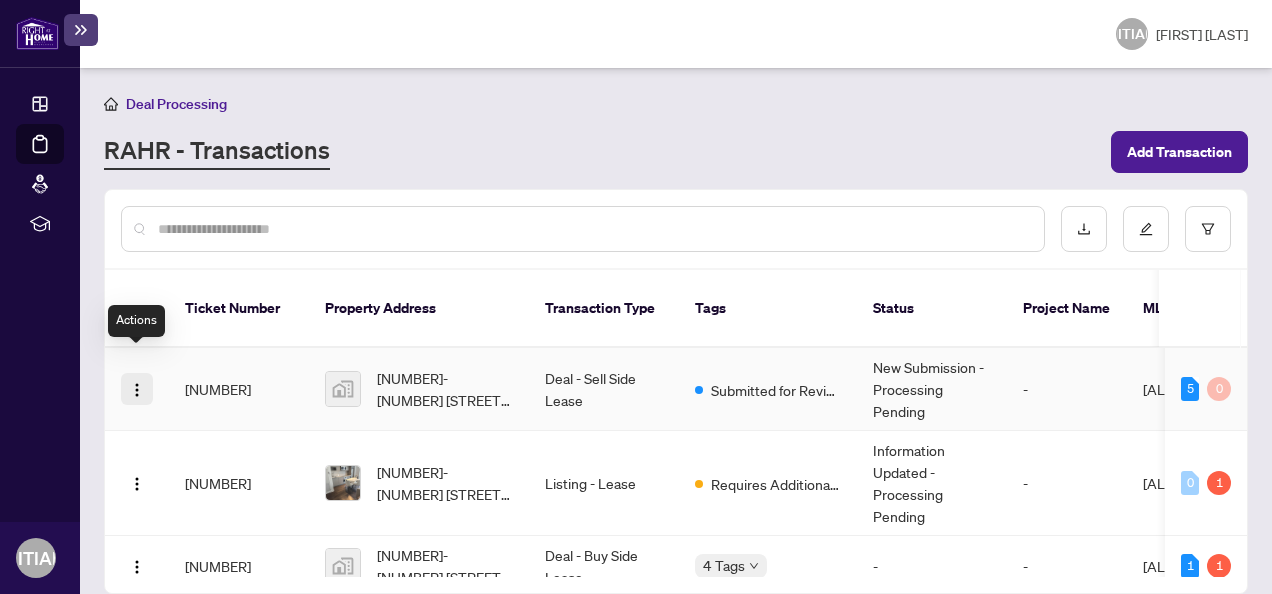 click at bounding box center [137, 390] 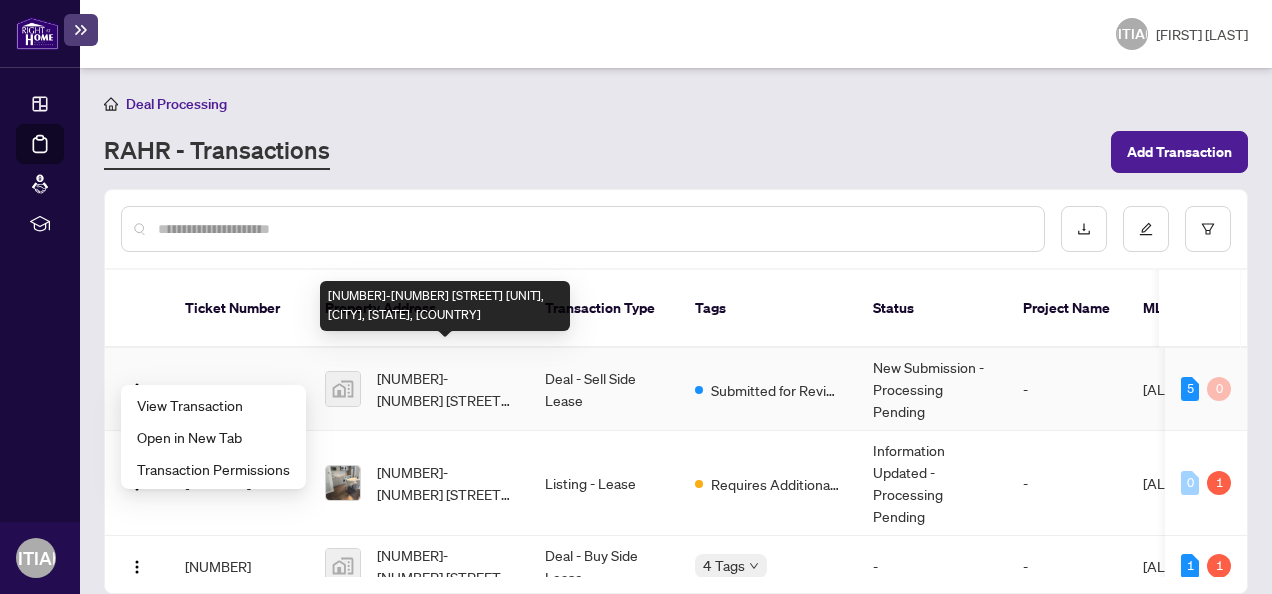 click on "[NUMBER]-[NUMBER] [STREET] [UNIT], [CITY], [STATE], [COUNTRY]" at bounding box center [445, 389] 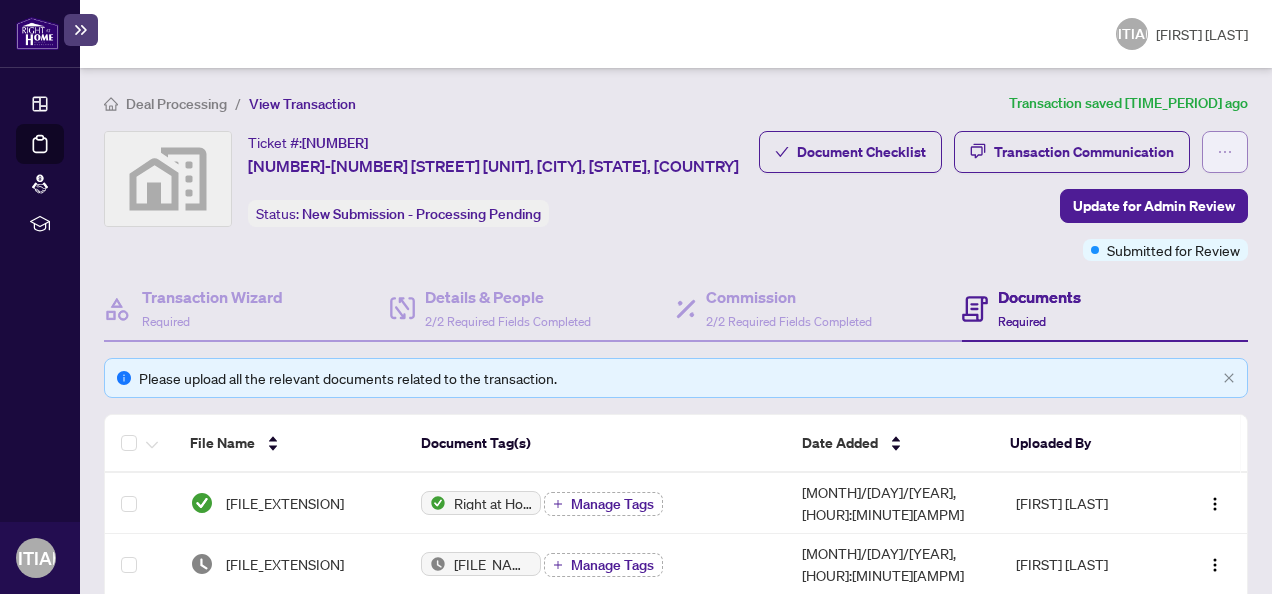 click at bounding box center [1225, 152] 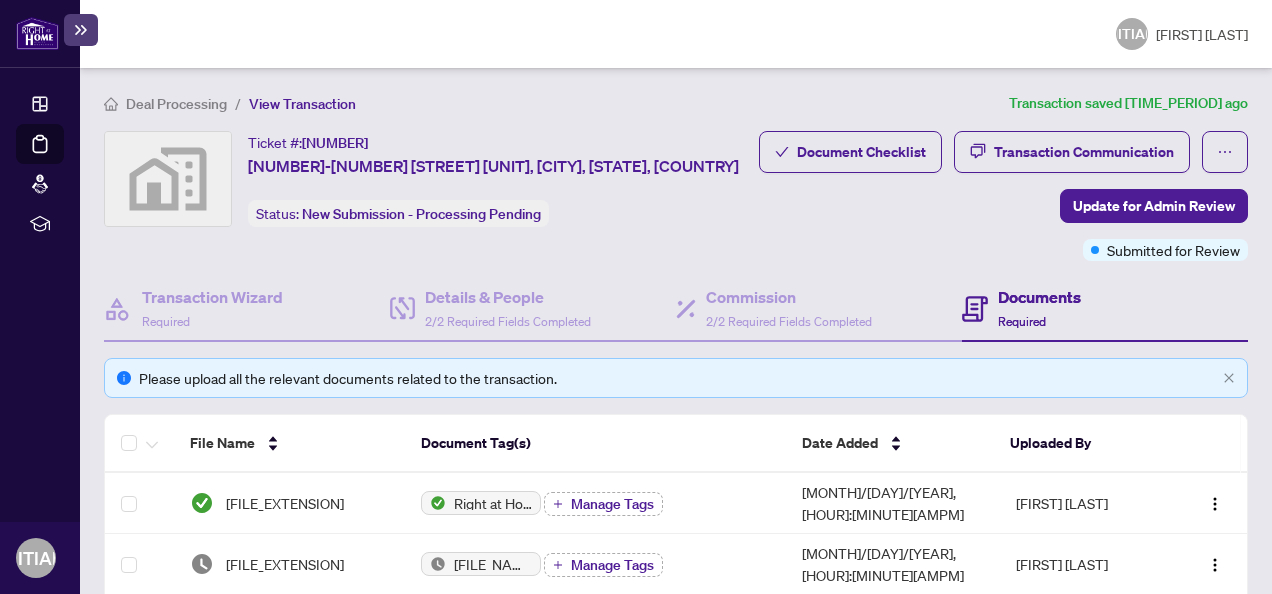 click on "Document Checklist Transaction Communication Update for Admin Review Submitted for Review" at bounding box center (1000, 196) 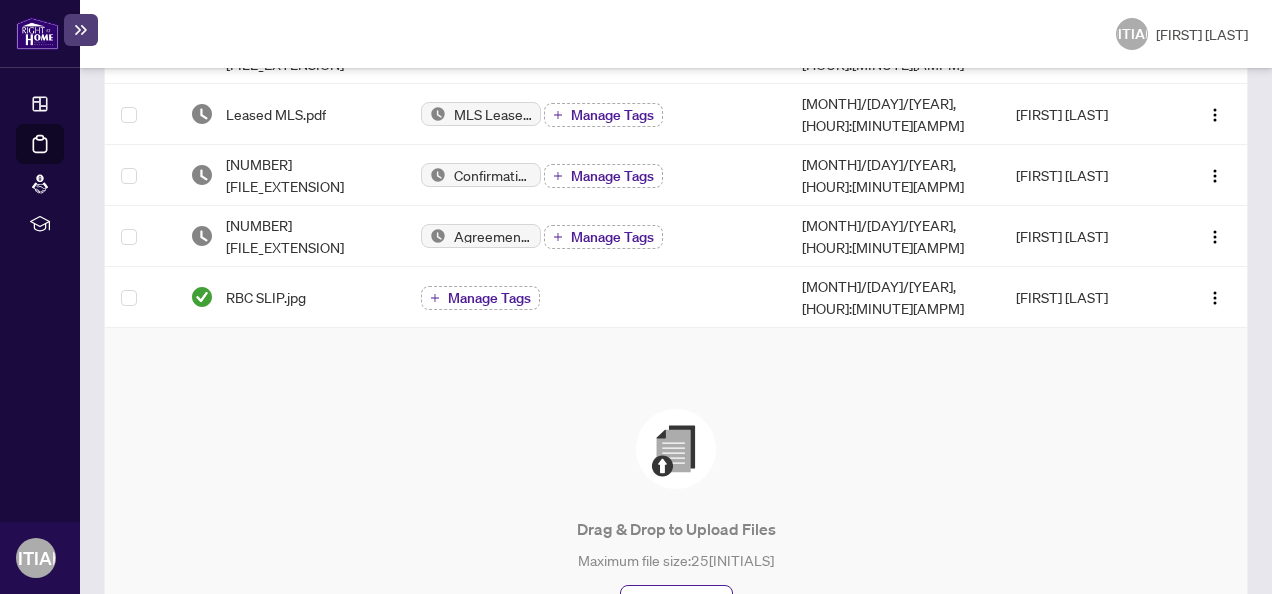 scroll, scrollTop: 574, scrollLeft: 0, axis: vertical 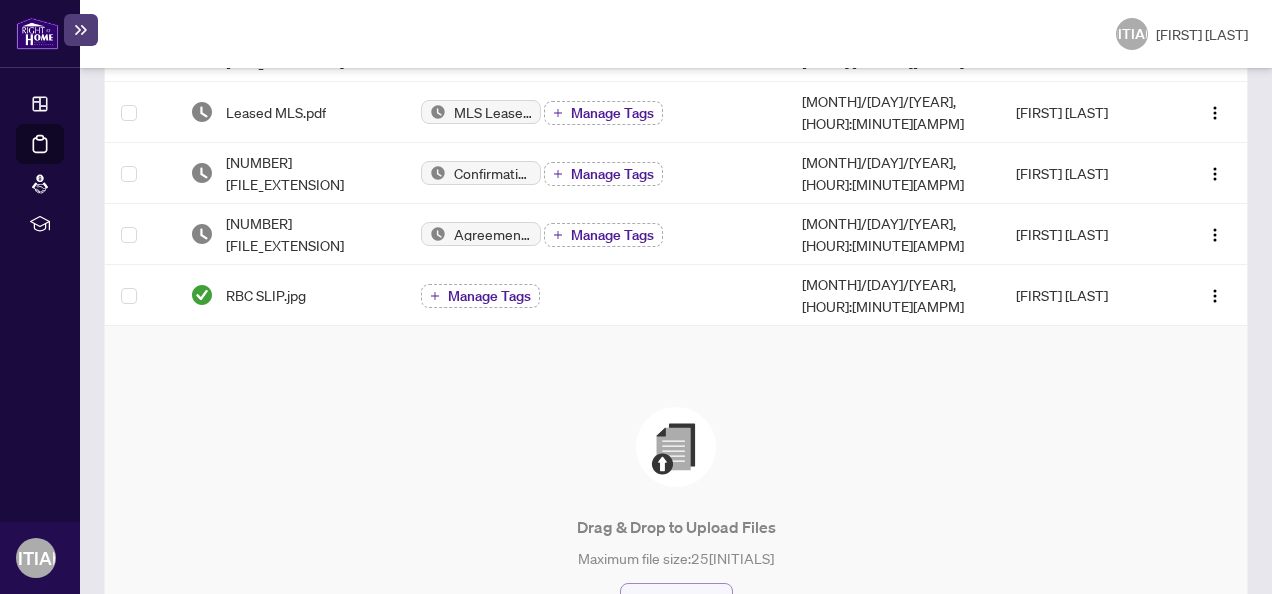 click on "Browse Files" at bounding box center (676, 604) 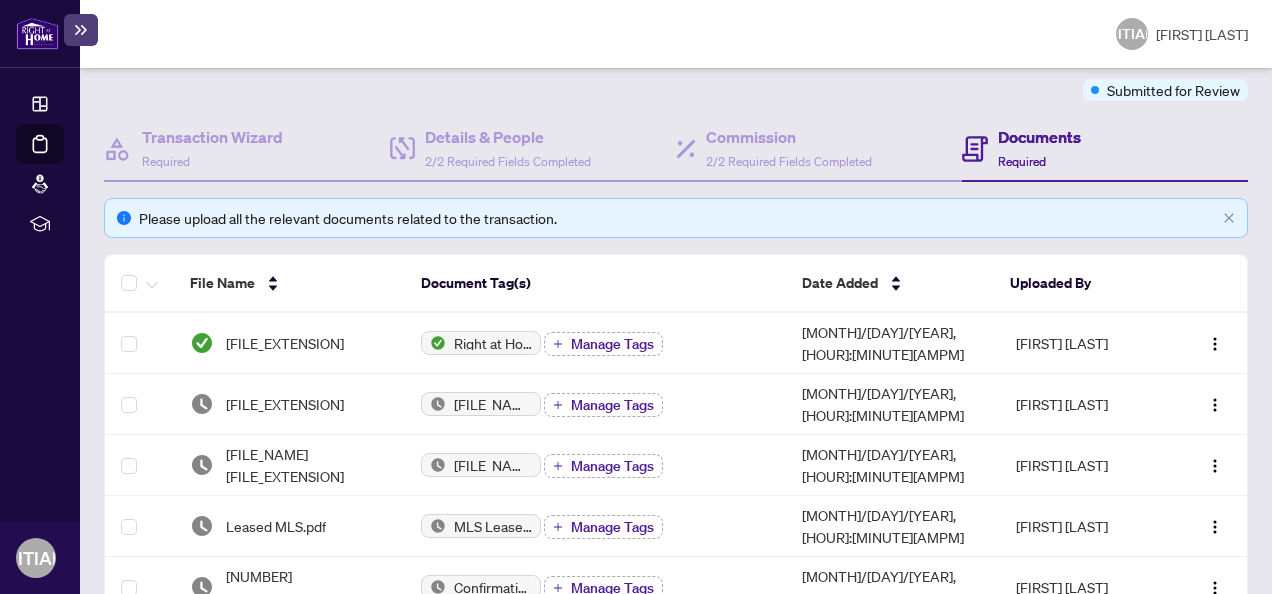 scroll, scrollTop: 0, scrollLeft: 0, axis: both 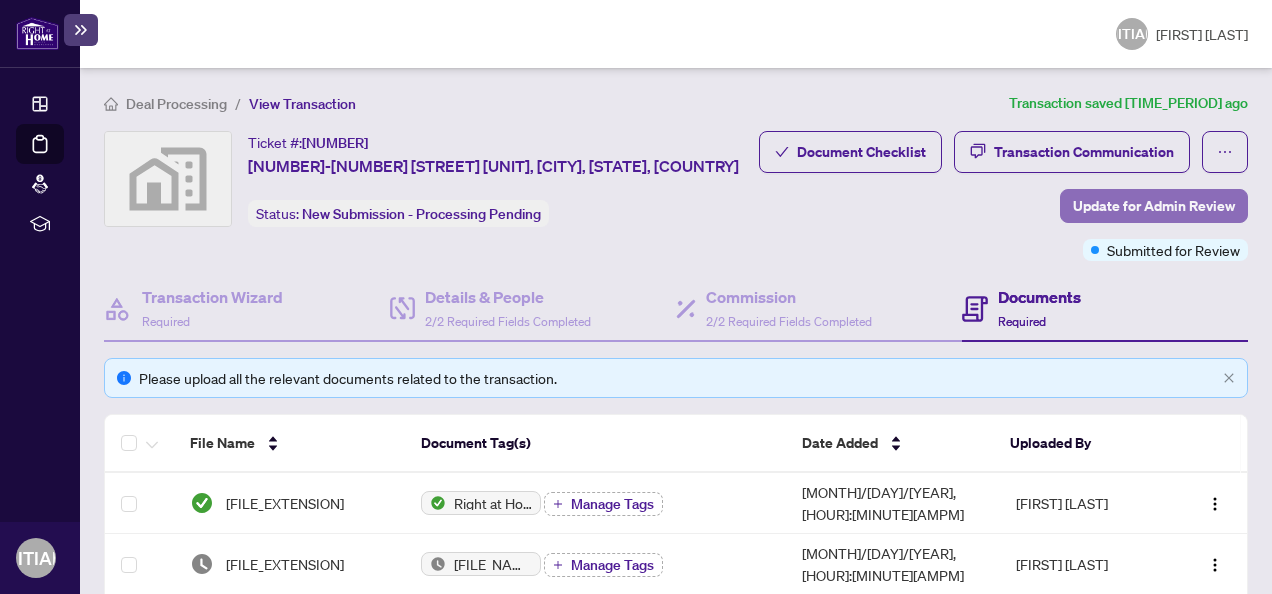click on "Update for Admin Review" at bounding box center [1154, 206] 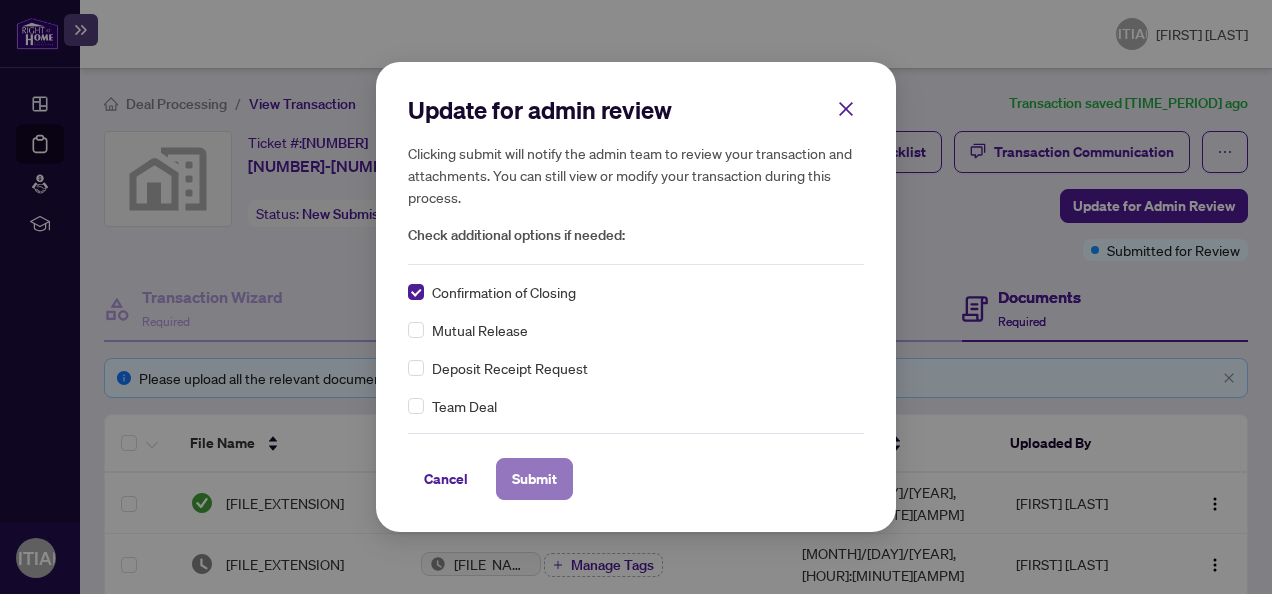 click on "Submit" at bounding box center (534, 479) 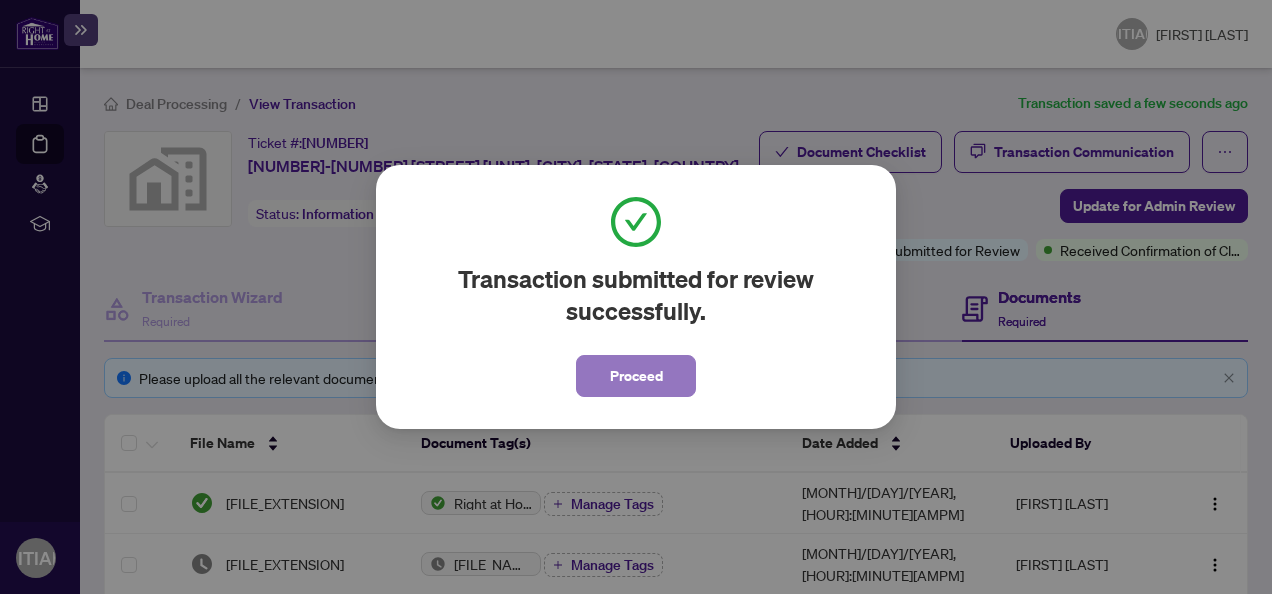 click on "Proceed" at bounding box center [636, 376] 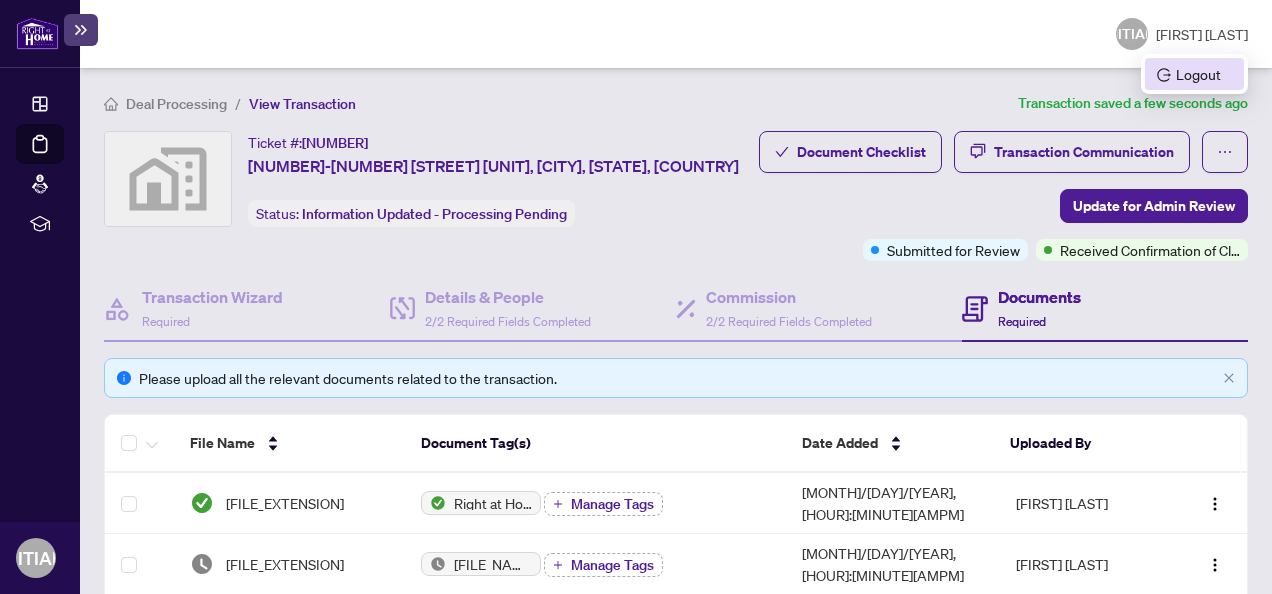 click on "Logout" at bounding box center [1194, 74] 